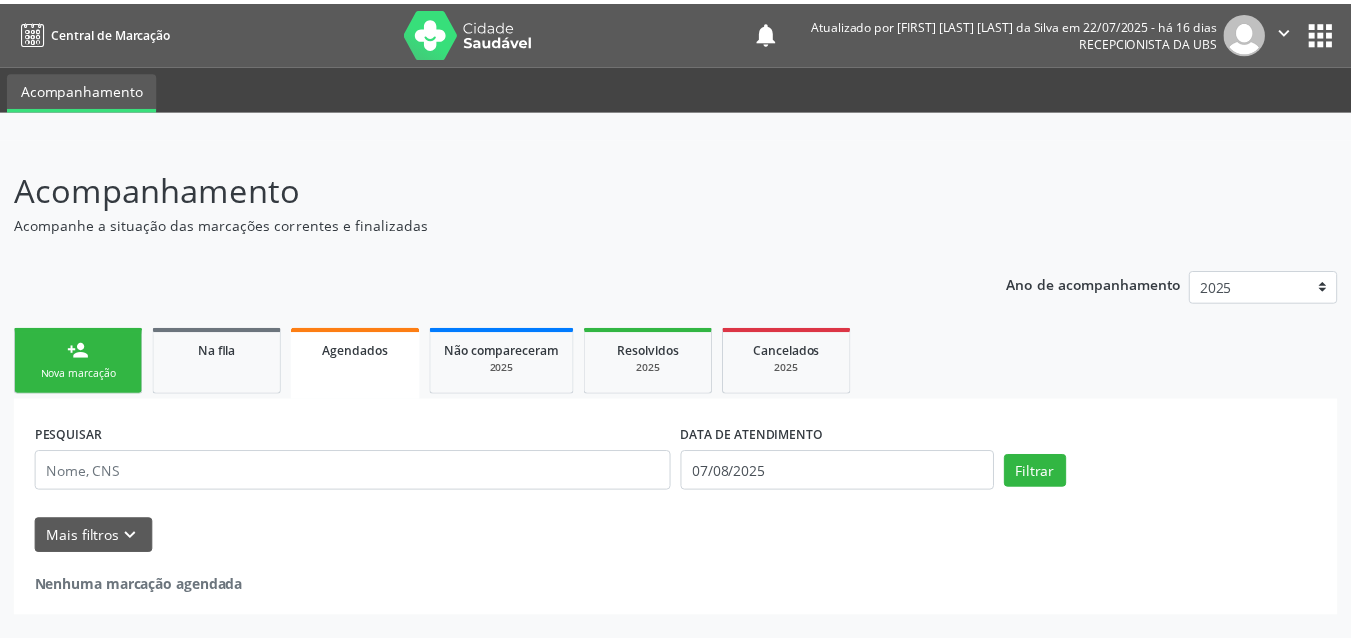 scroll, scrollTop: 0, scrollLeft: 0, axis: both 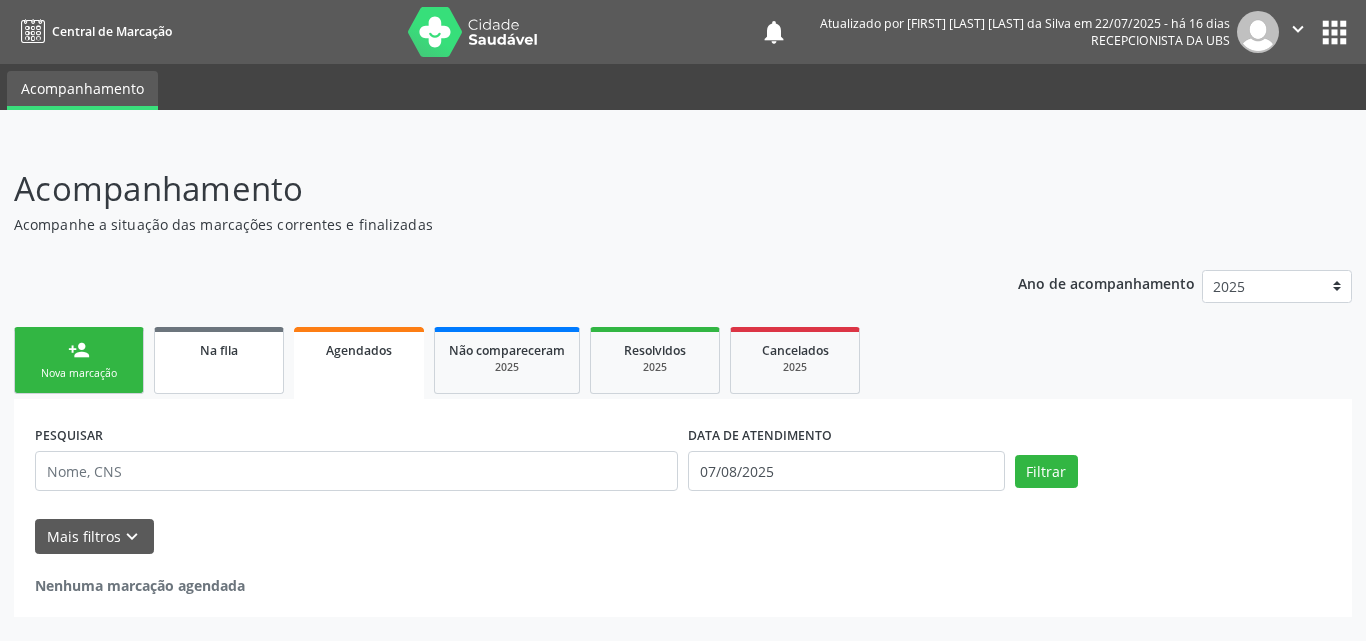 click on "Na fila" at bounding box center [219, 360] 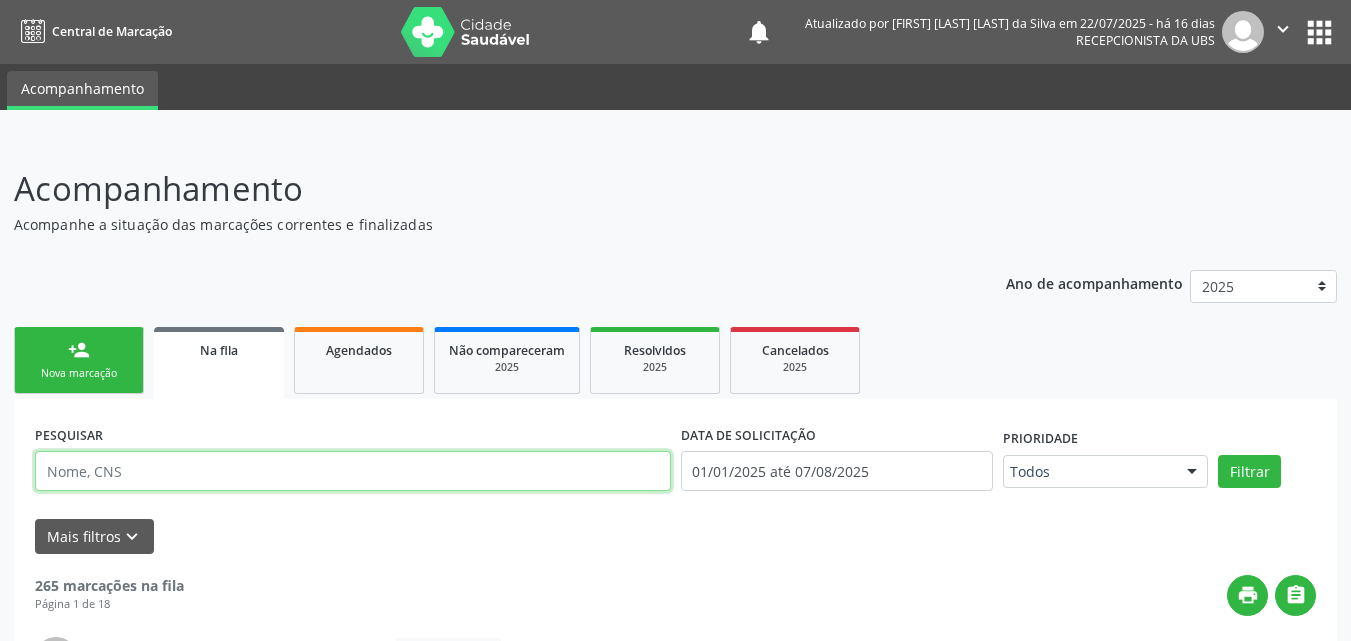 click at bounding box center (353, 471) 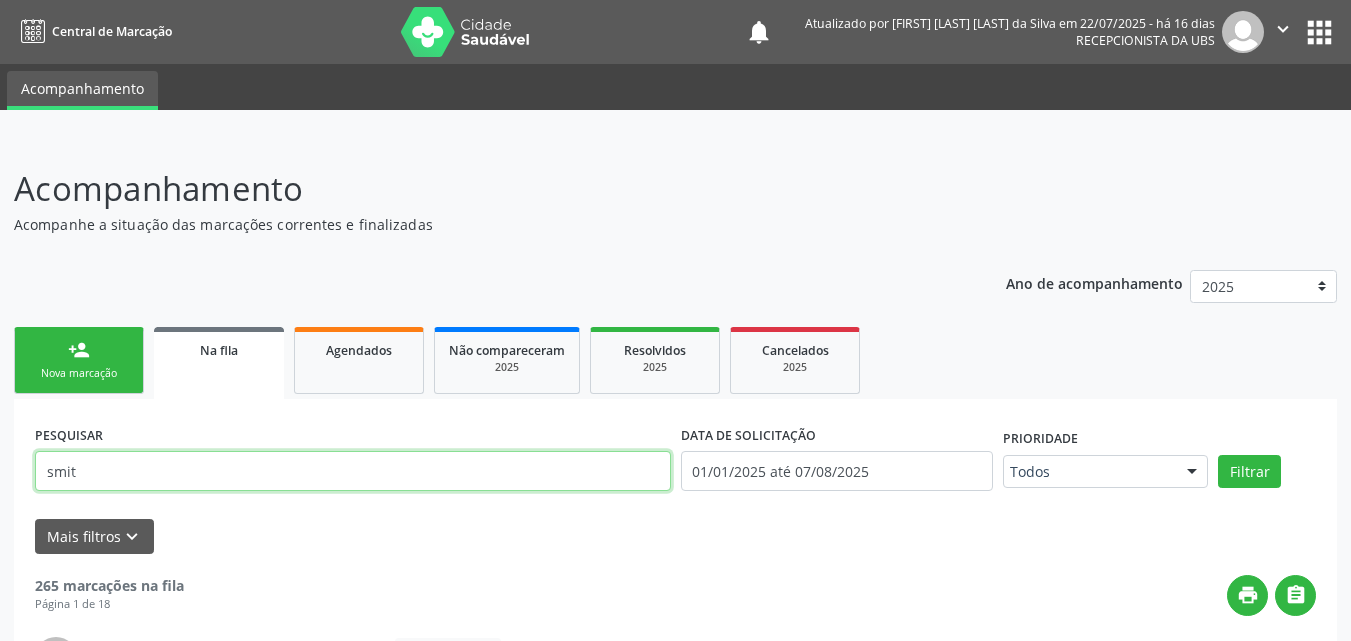 click on "Filtrar" at bounding box center (1249, 472) 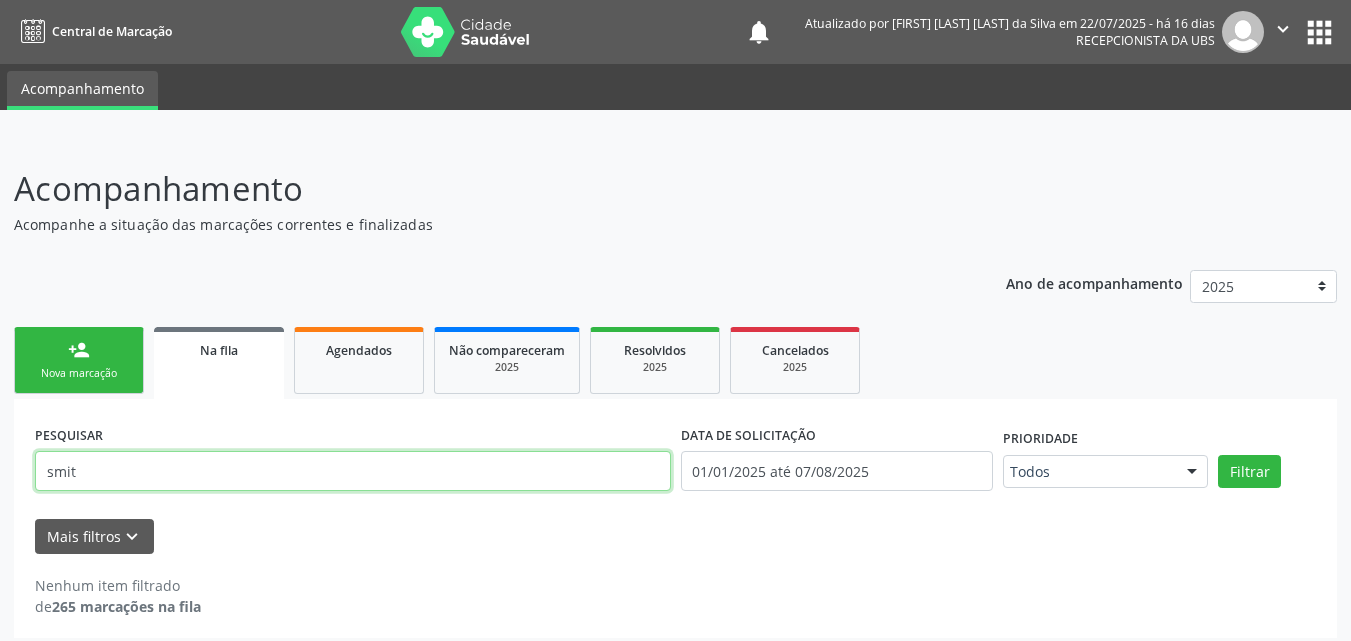 click on "smit" at bounding box center [353, 471] 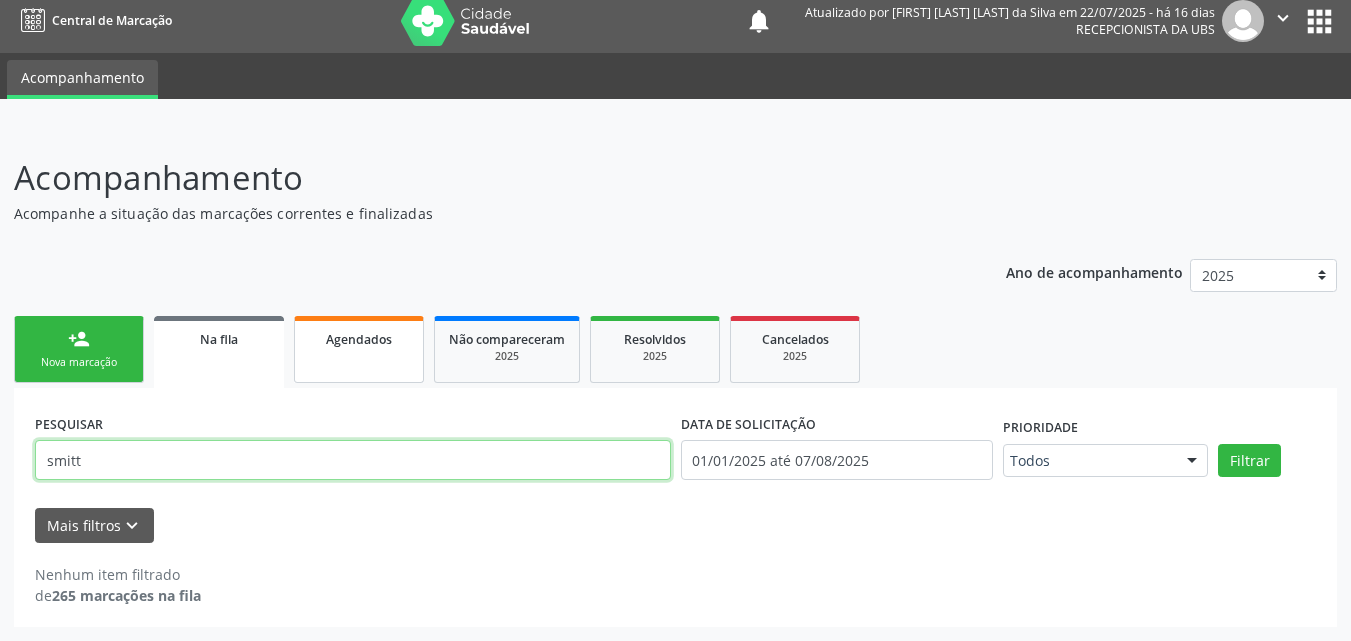 type on "smitt" 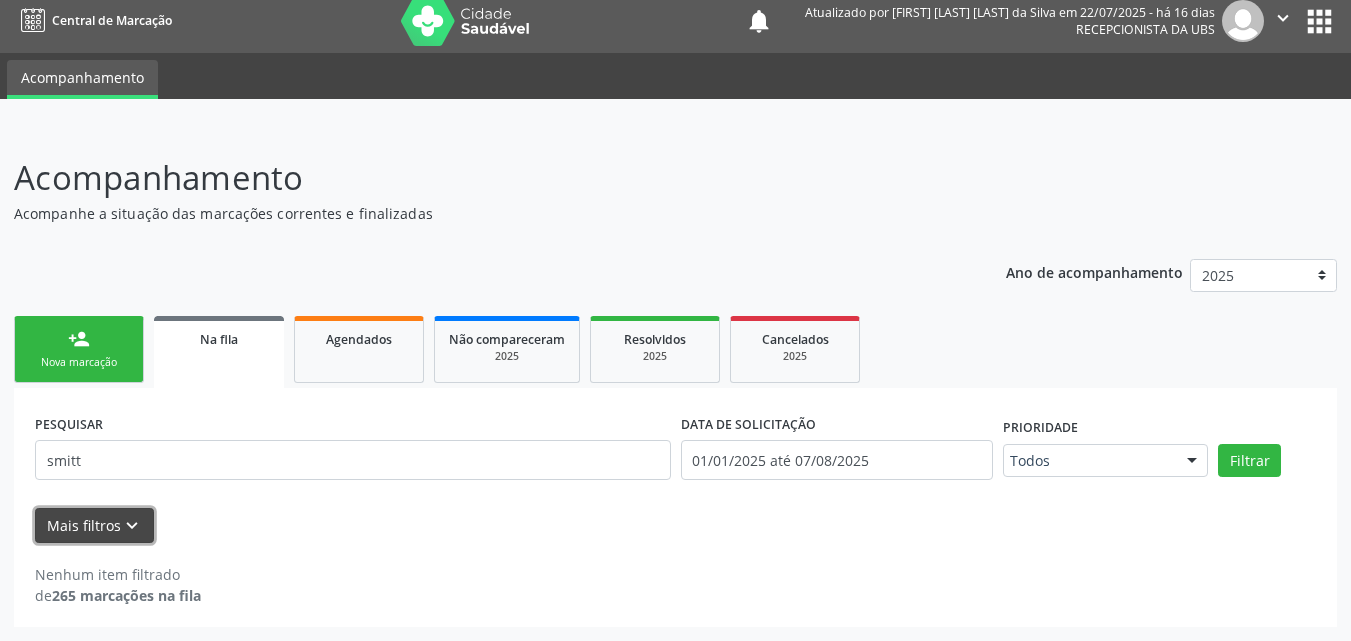 click on "Mais filtros
keyboard_arrow_down" at bounding box center (94, 525) 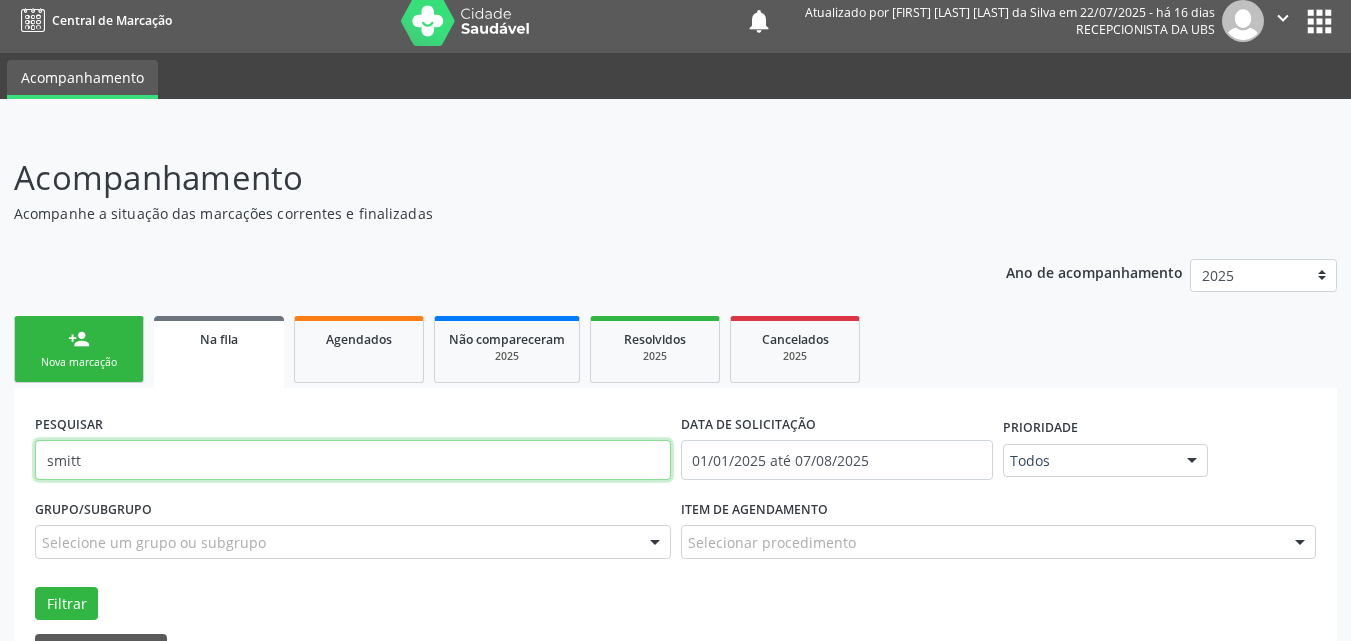 click on "smitt" at bounding box center [353, 460] 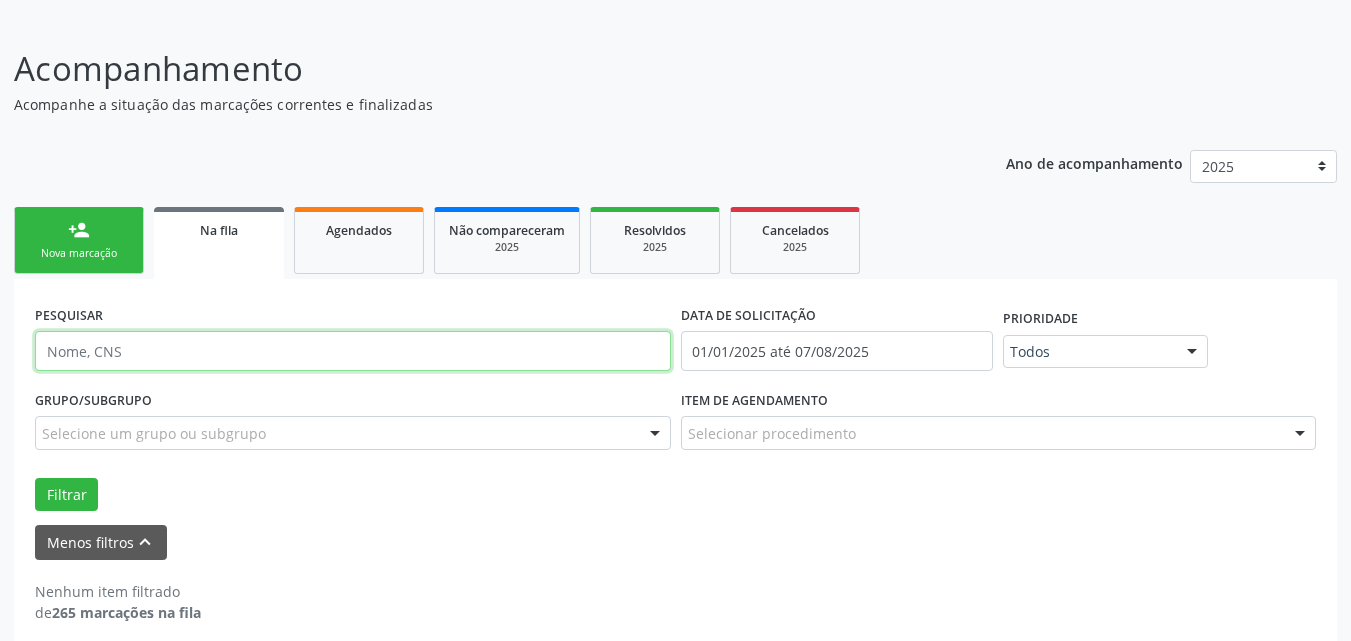 scroll, scrollTop: 137, scrollLeft: 0, axis: vertical 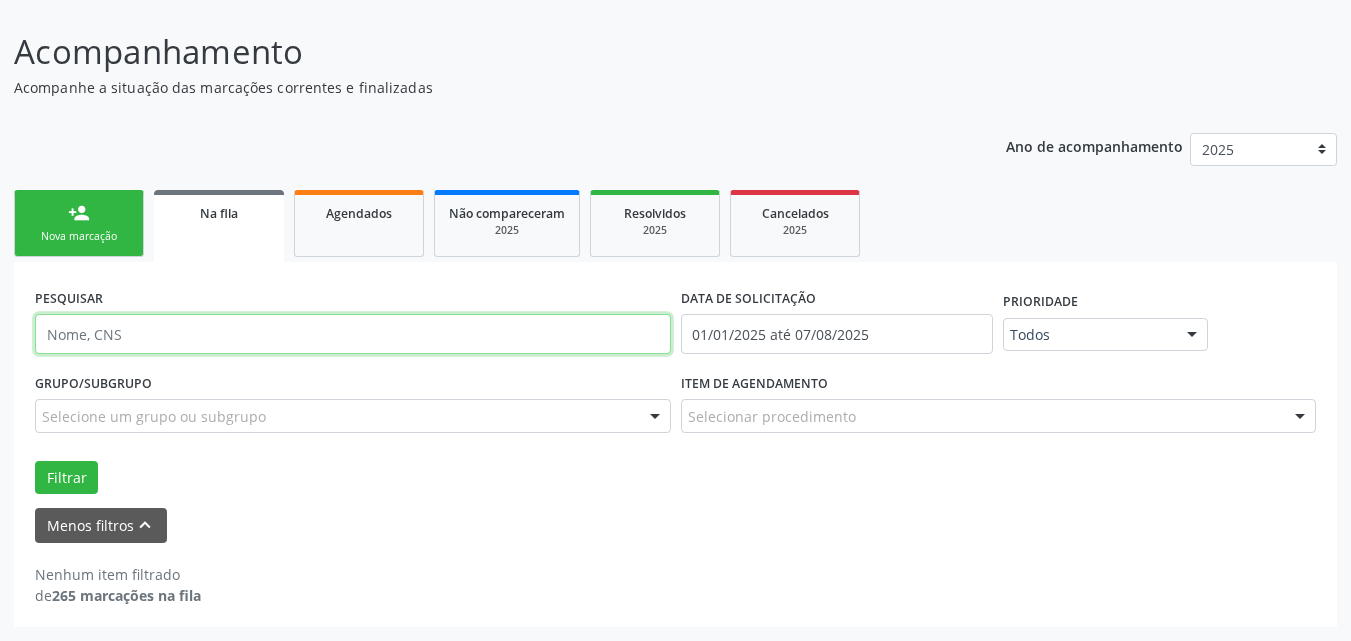 click at bounding box center (353, 334) 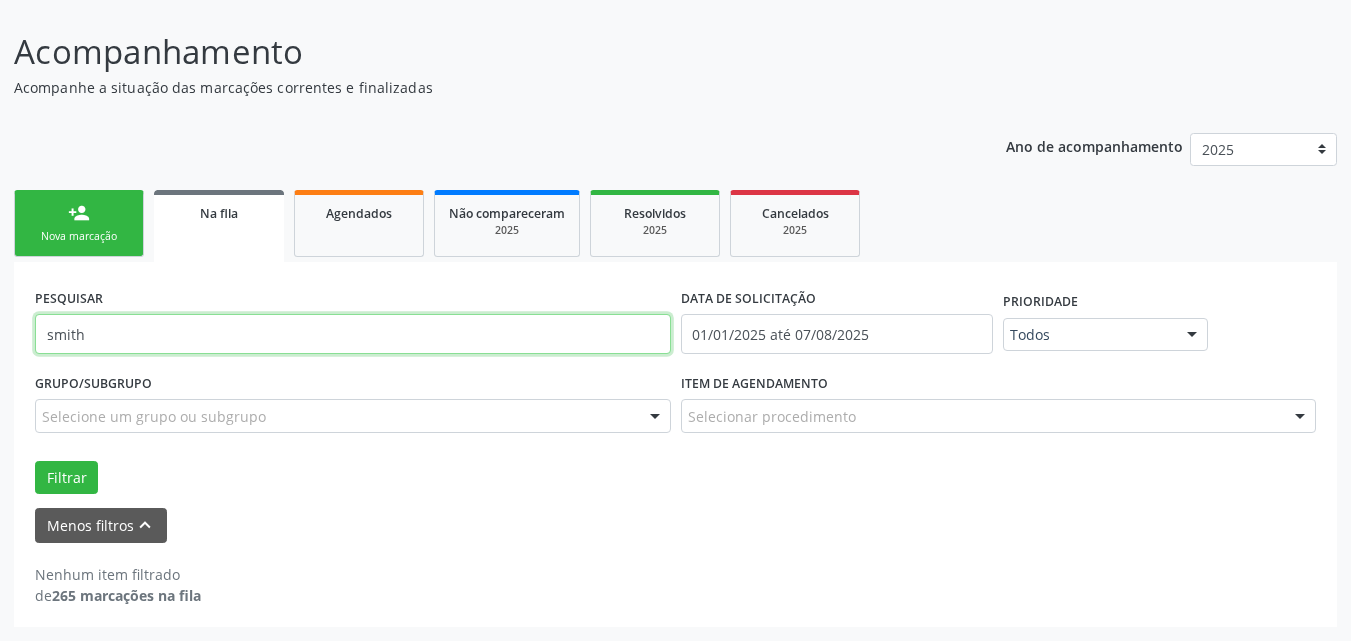 type on "smith" 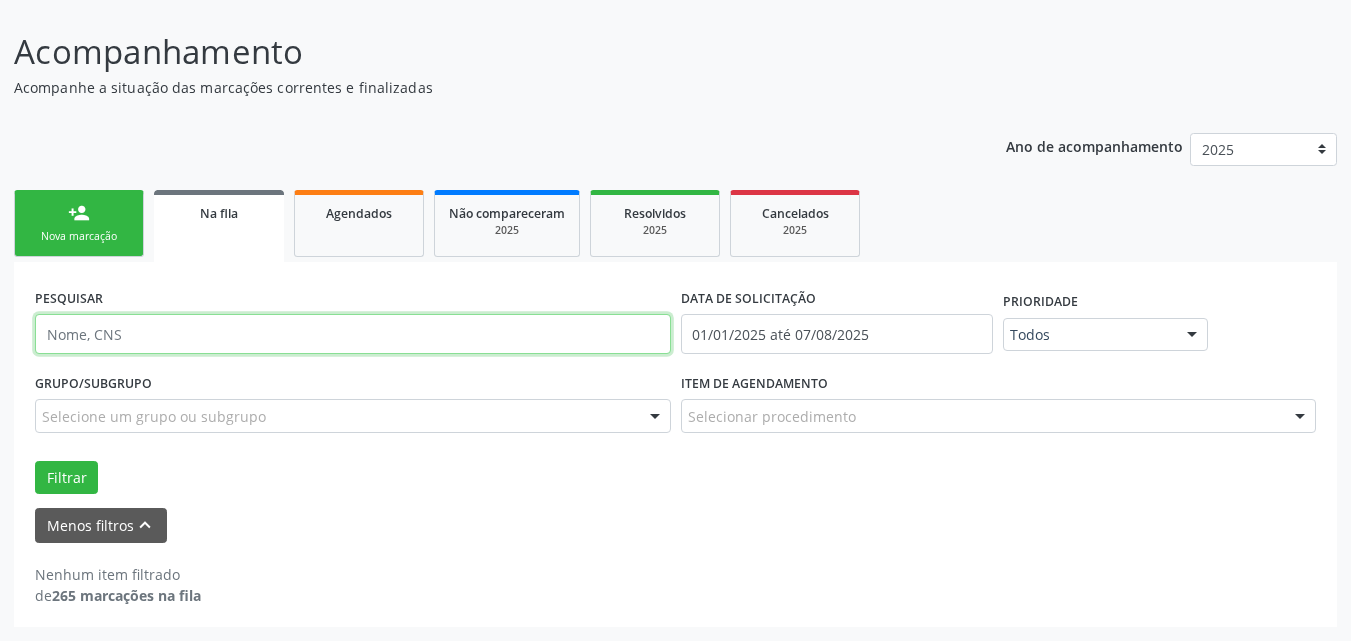 paste on "[FIRST] dos Santos Alves" 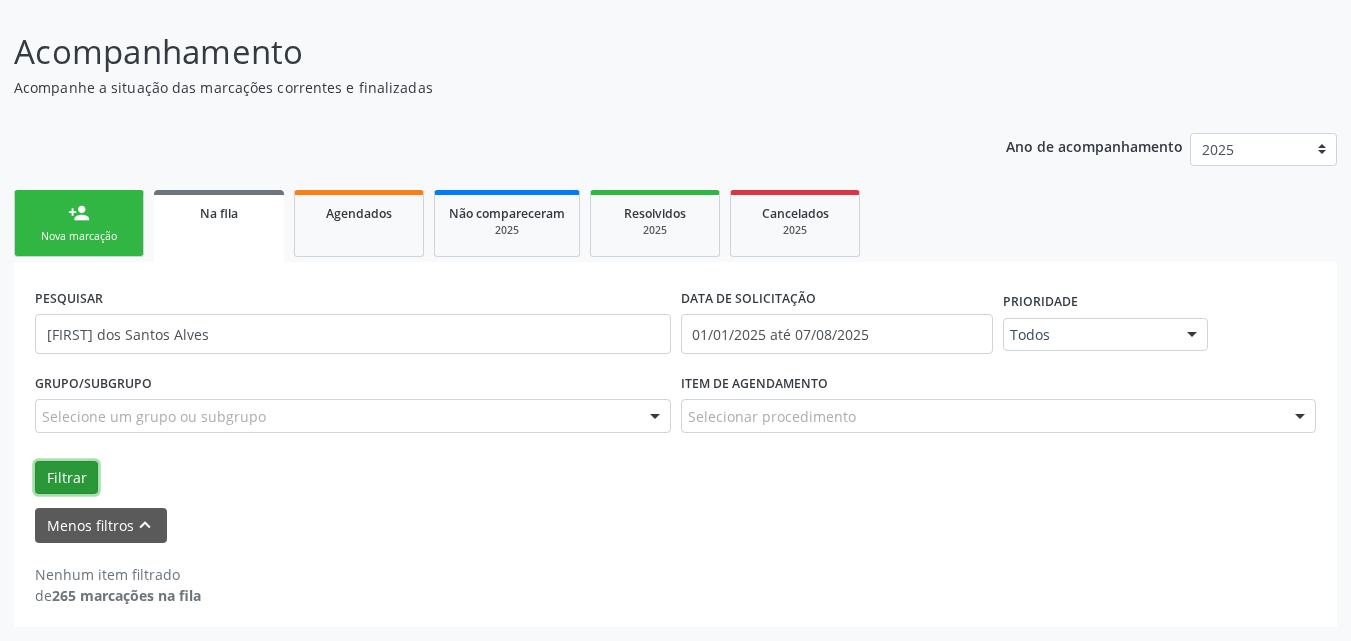 click on "Filtrar" at bounding box center [66, 478] 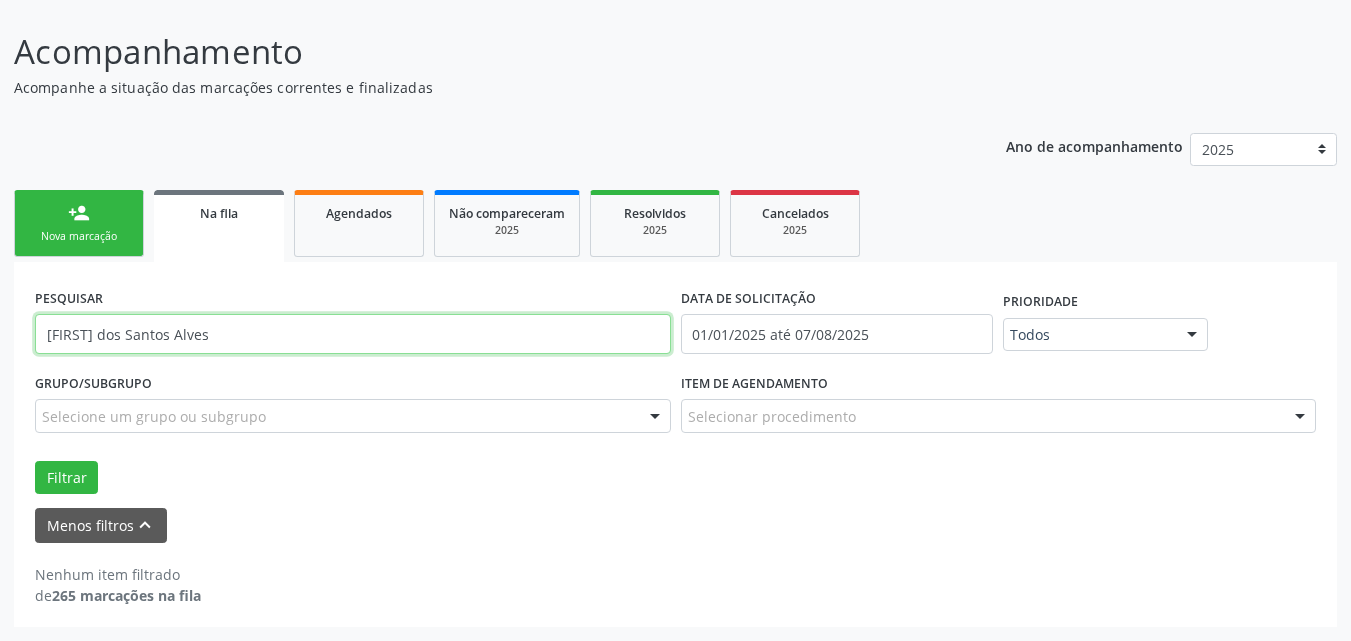 drag, startPoint x: 221, startPoint y: 332, endPoint x: 0, endPoint y: 312, distance: 221.90314 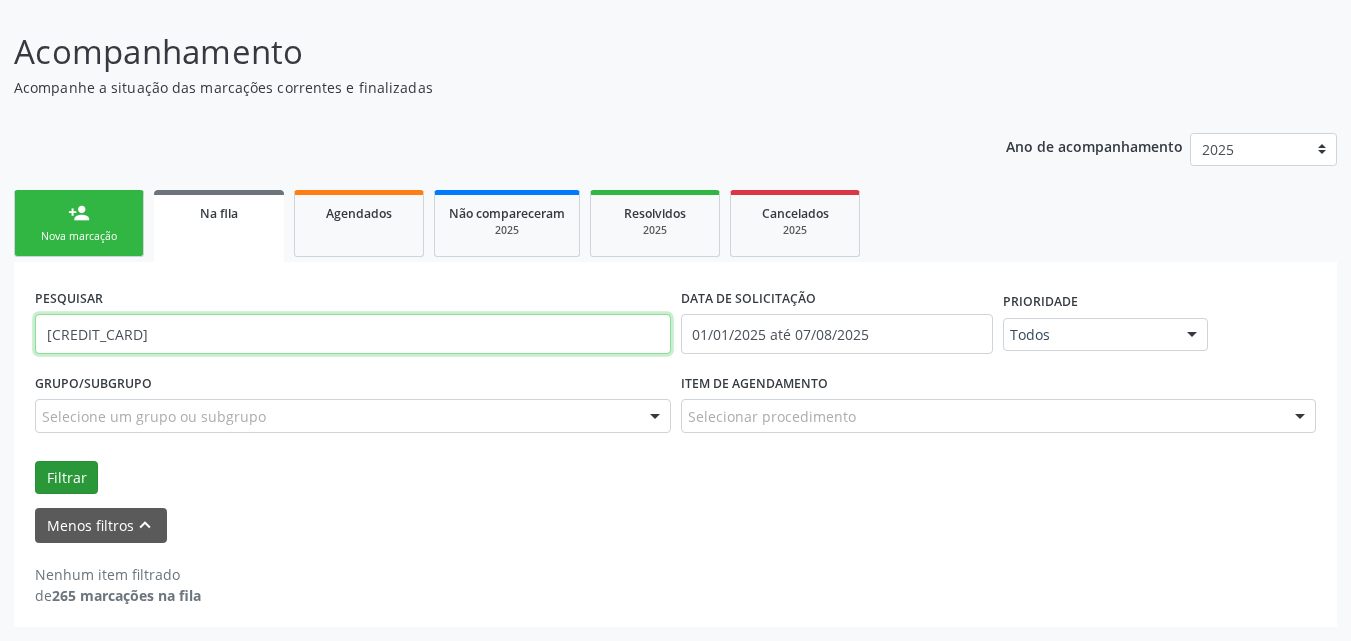 type on "[CREDIT_CARD]" 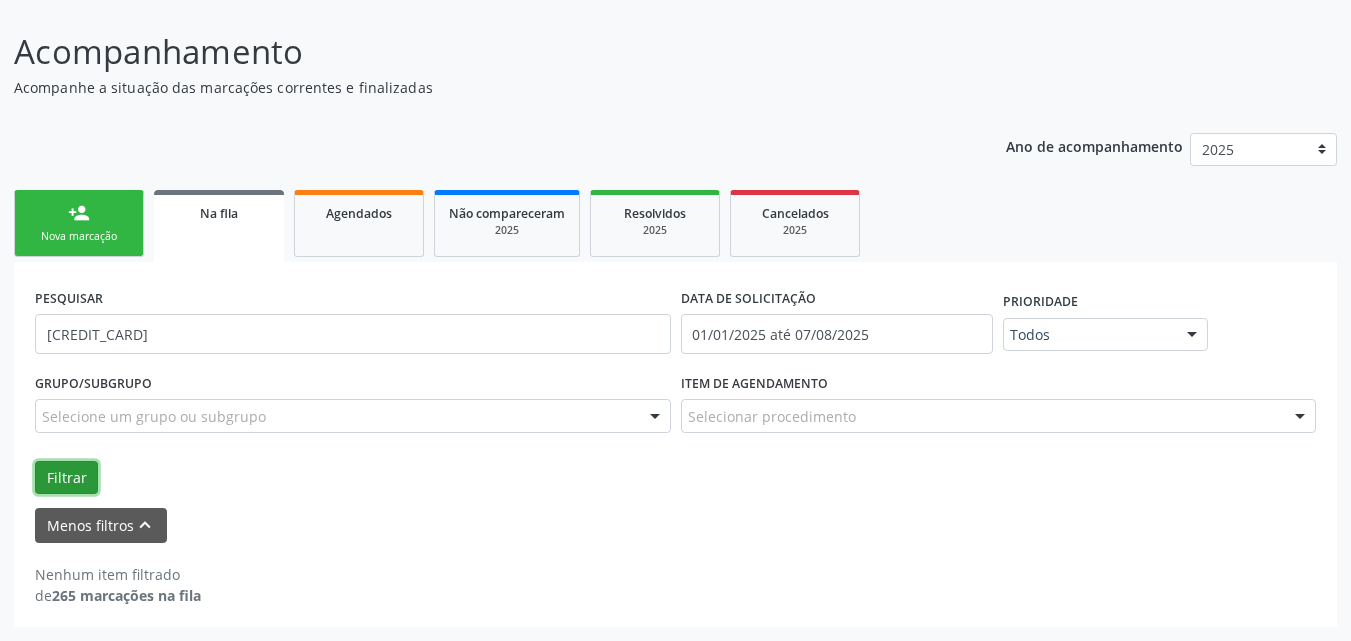 click on "Filtrar" at bounding box center (66, 478) 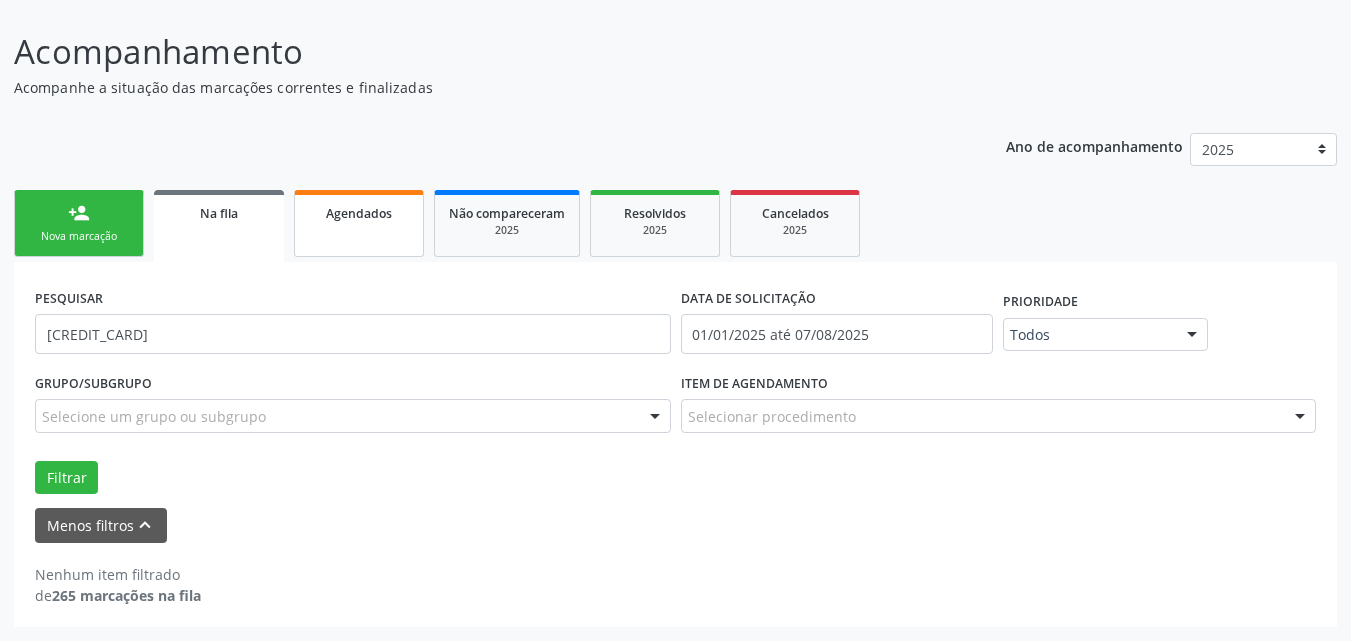 click on "Agendados" at bounding box center (359, 223) 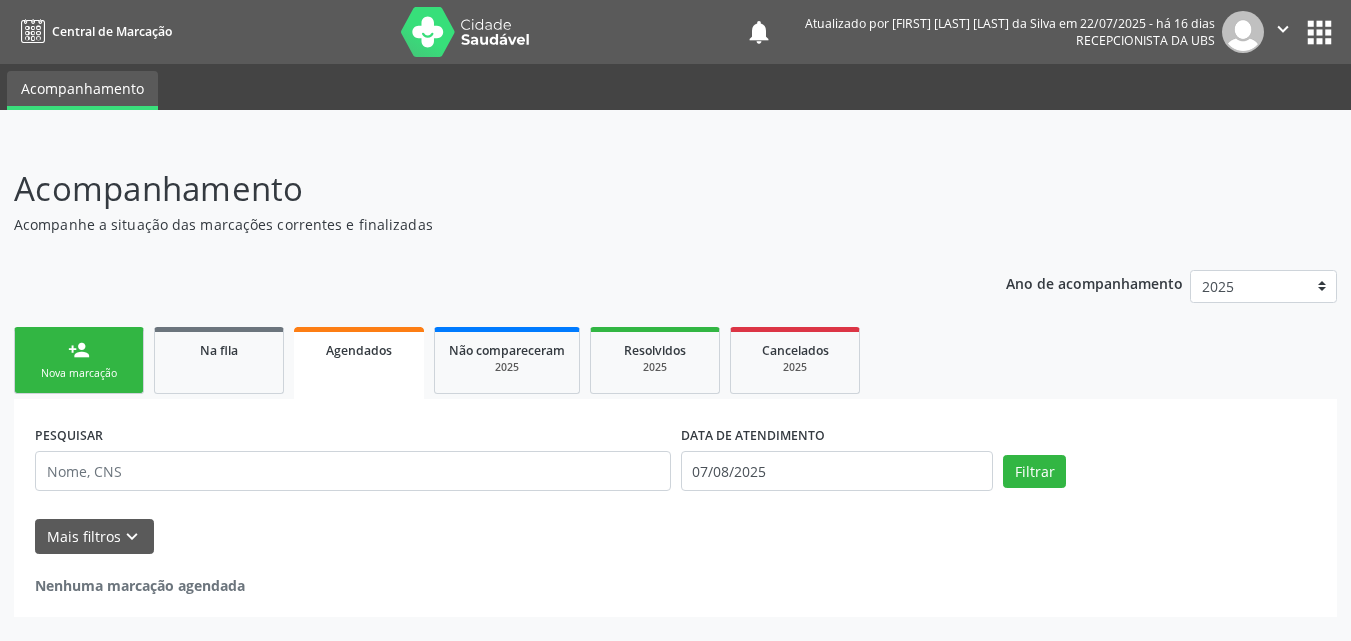 click on "Acompanhamento
Acompanhe a situação das marcações correntes e finalizadas
Relatórios
Ano de acompanhamento
2025
person_add
Nova marcação
Na fila   Agendados   Não compareceram
2025
Resolvidos
2025
Cancelados
2025
PESQUISAR
DATA DE ATENDIMENTO
07/08/2025
Filtrar
UNIDADE EXECUTANTE
Selecione uma unidade
Todos as unidades   Aeronave Baron 58   Aeronave Cessna   Associacao Divina Misericordia   Caps Maria Celia de Araujo Sarmento   Central Municipal de Rede de Frio de Marechal Deodoro   Central de Abastecimento Farmaceutico Caf   Centro Municipal de Especialidade Odontologica   Centro de Parto Normal Imaculada Conceicao   Centro de Saude Professor Estacio de Lima   Certea Centro Esp de Ref em Transtorno do Espectro Autista   Clinica Escola de Medicina Veterinaria do Cesmac" at bounding box center [675, 390] 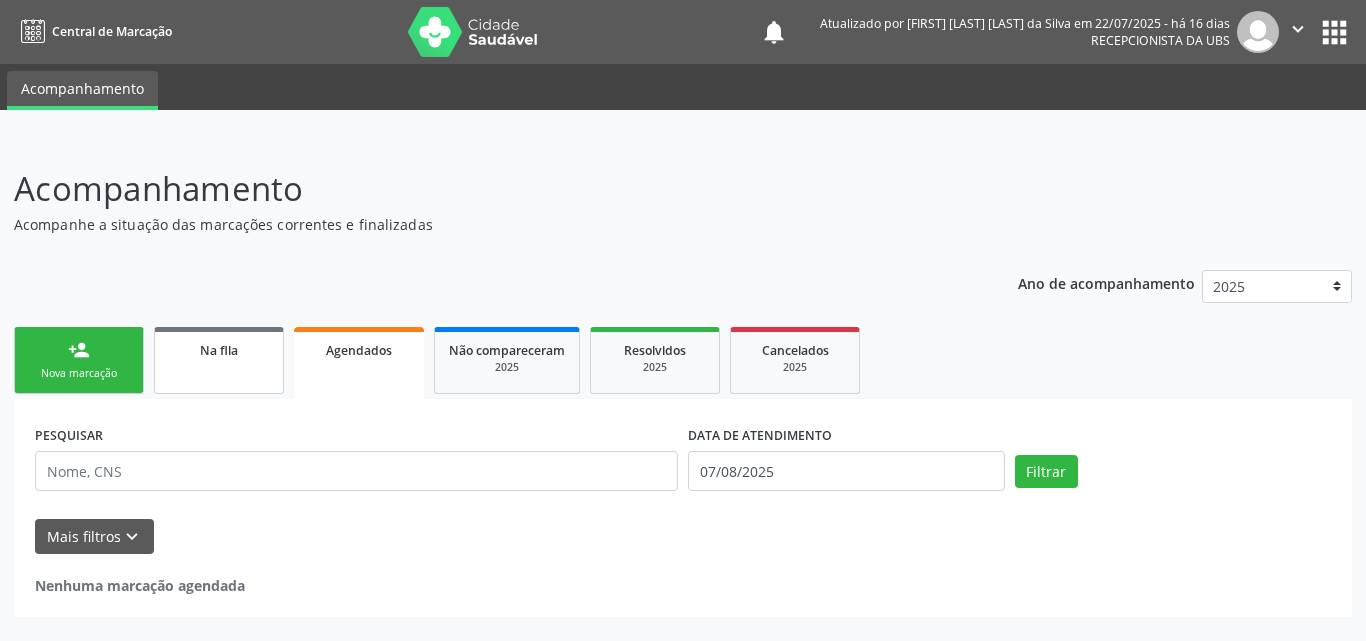 click on "Na fila" at bounding box center (219, 360) 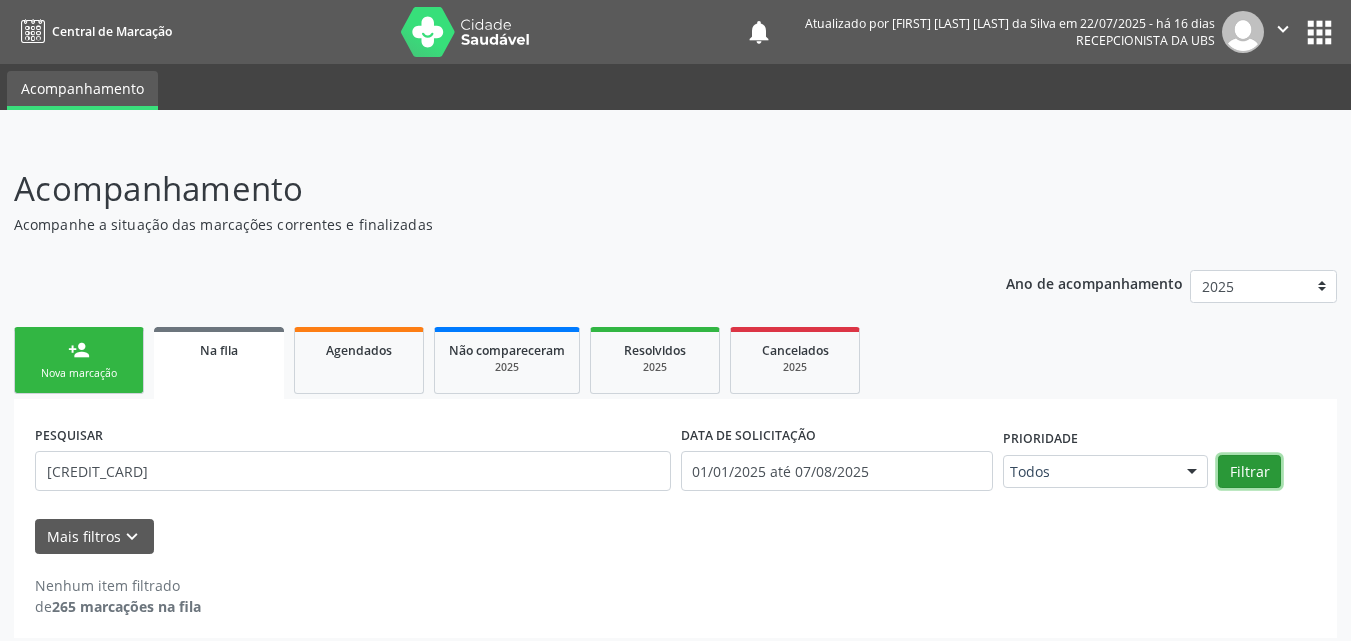 click on "Filtrar" at bounding box center [1249, 472] 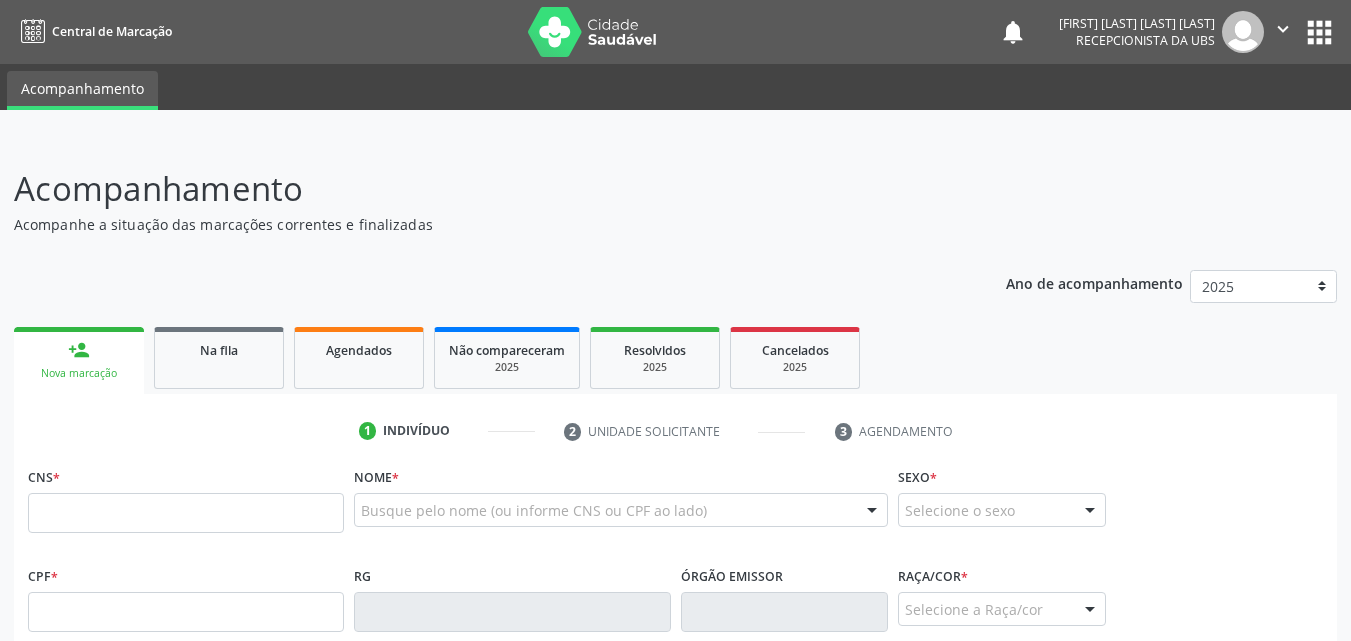 scroll, scrollTop: 0, scrollLeft: 0, axis: both 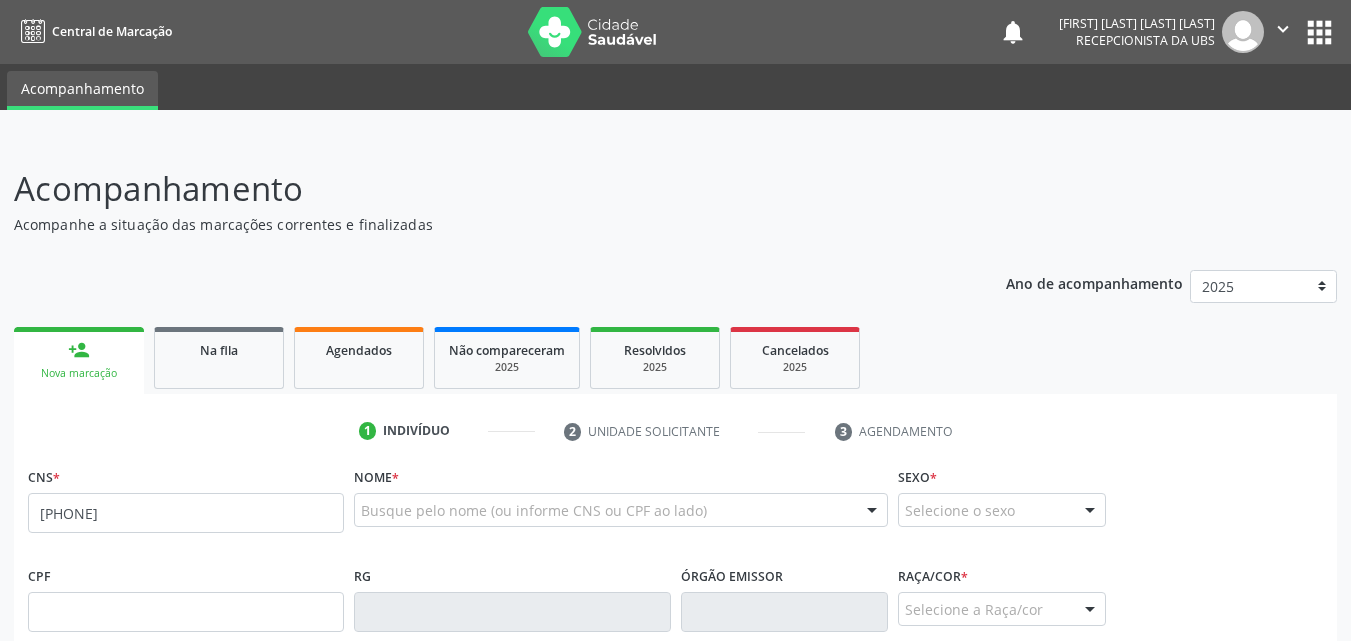 type on "[PHONE]" 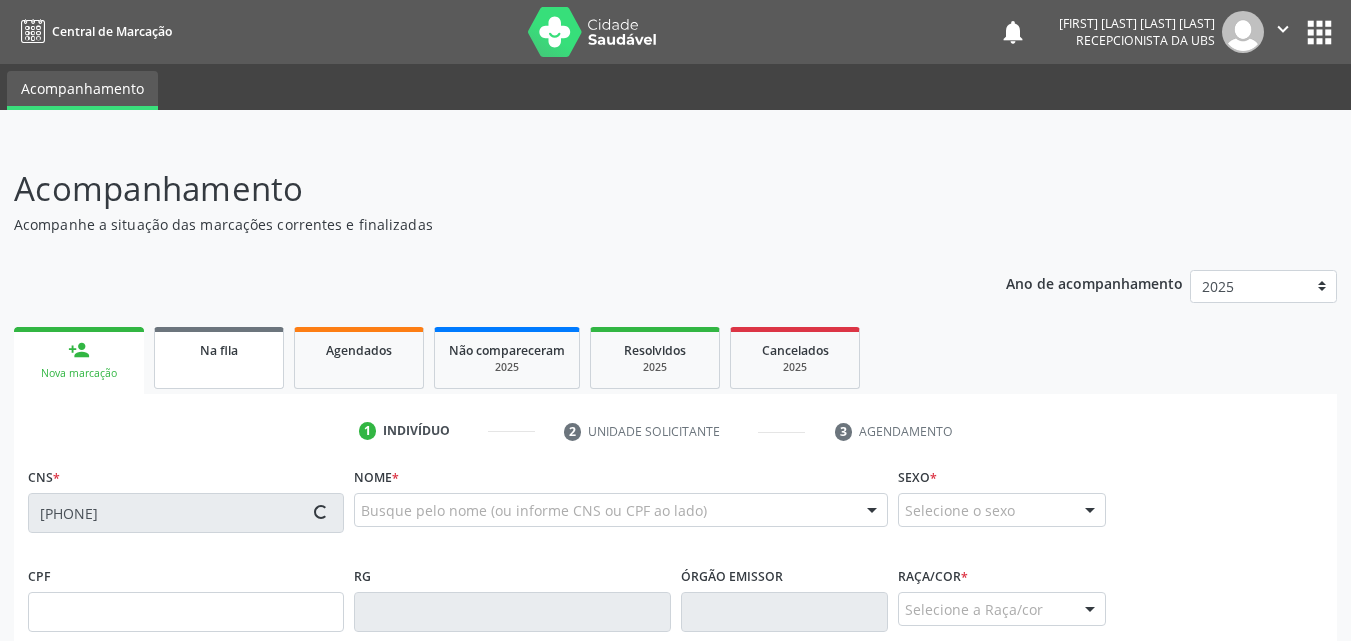 click on "Na fila" at bounding box center [219, 350] 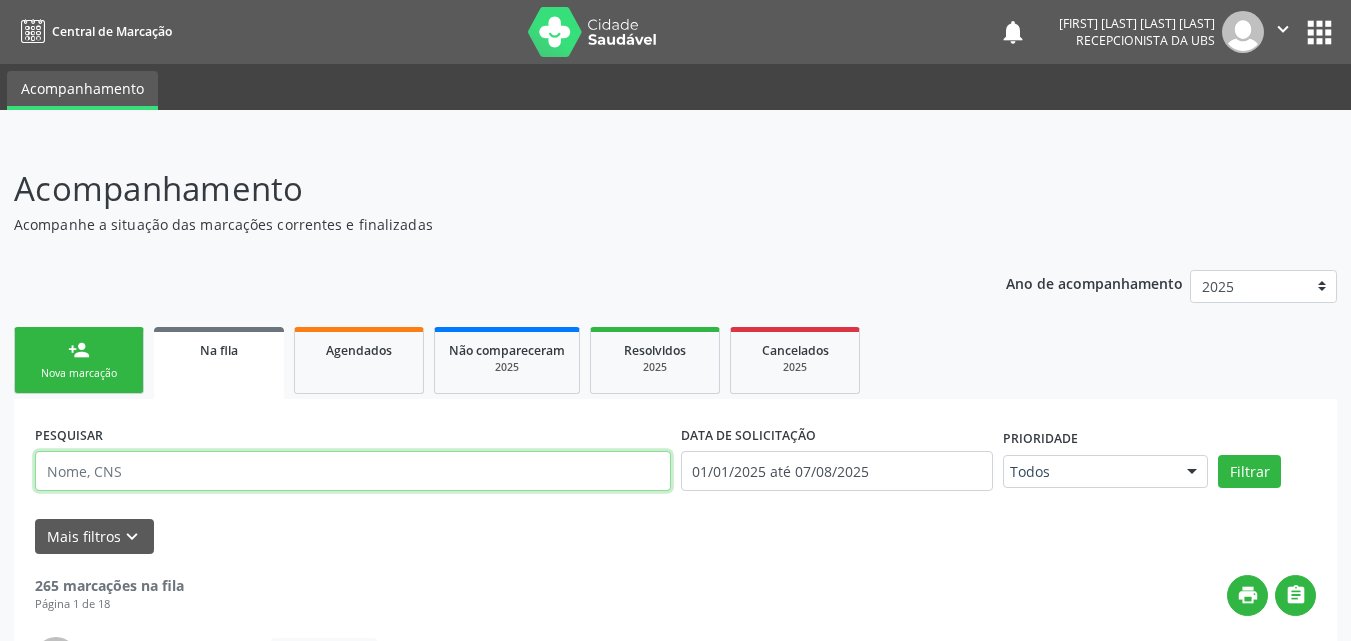 click at bounding box center (353, 471) 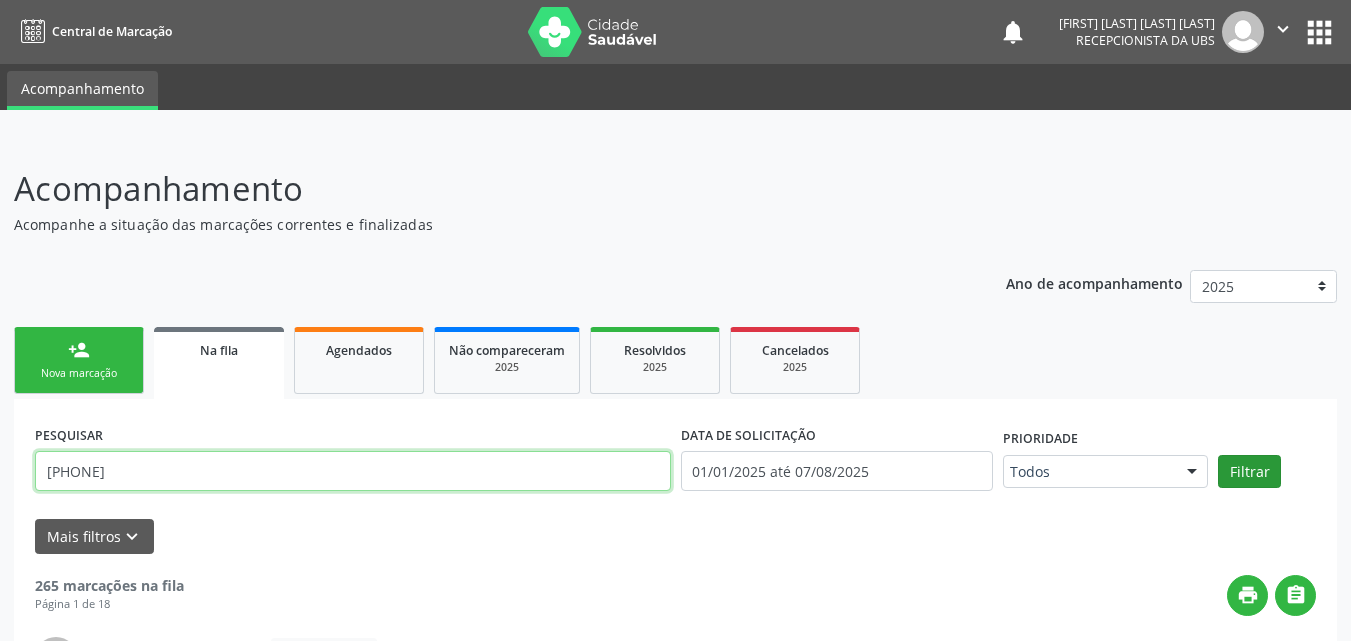 type on "[CREDIT_CARD]" 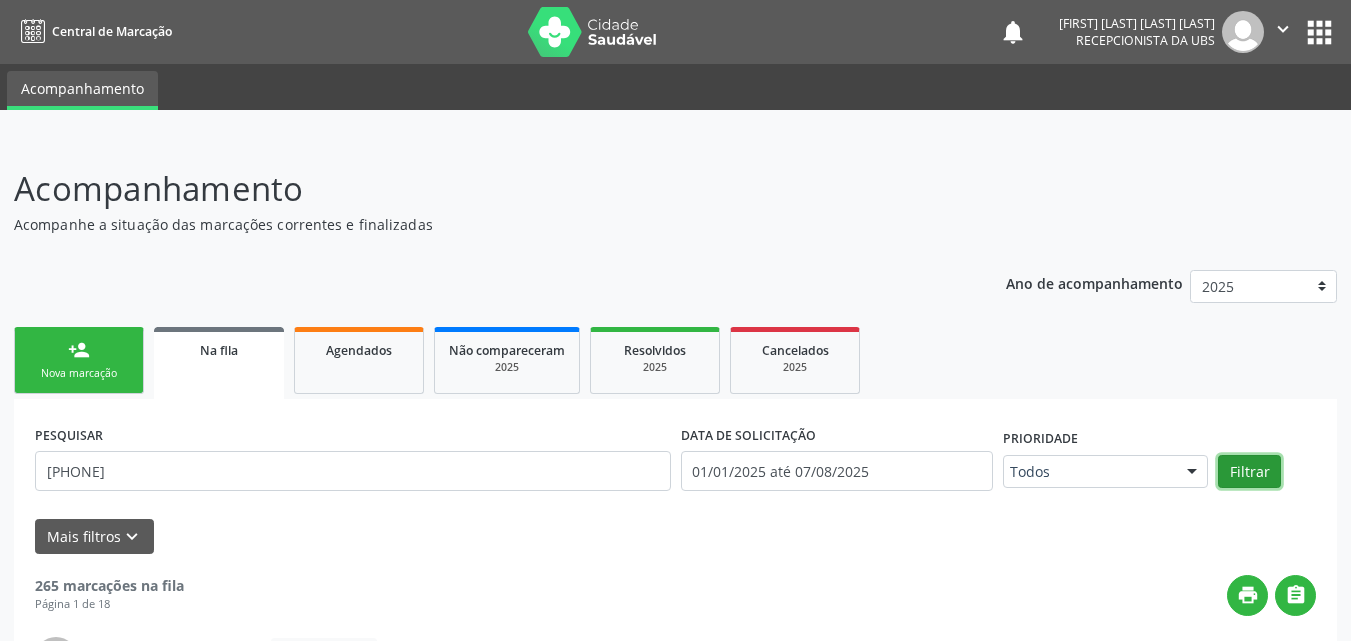 click on "Filtrar" at bounding box center [1249, 472] 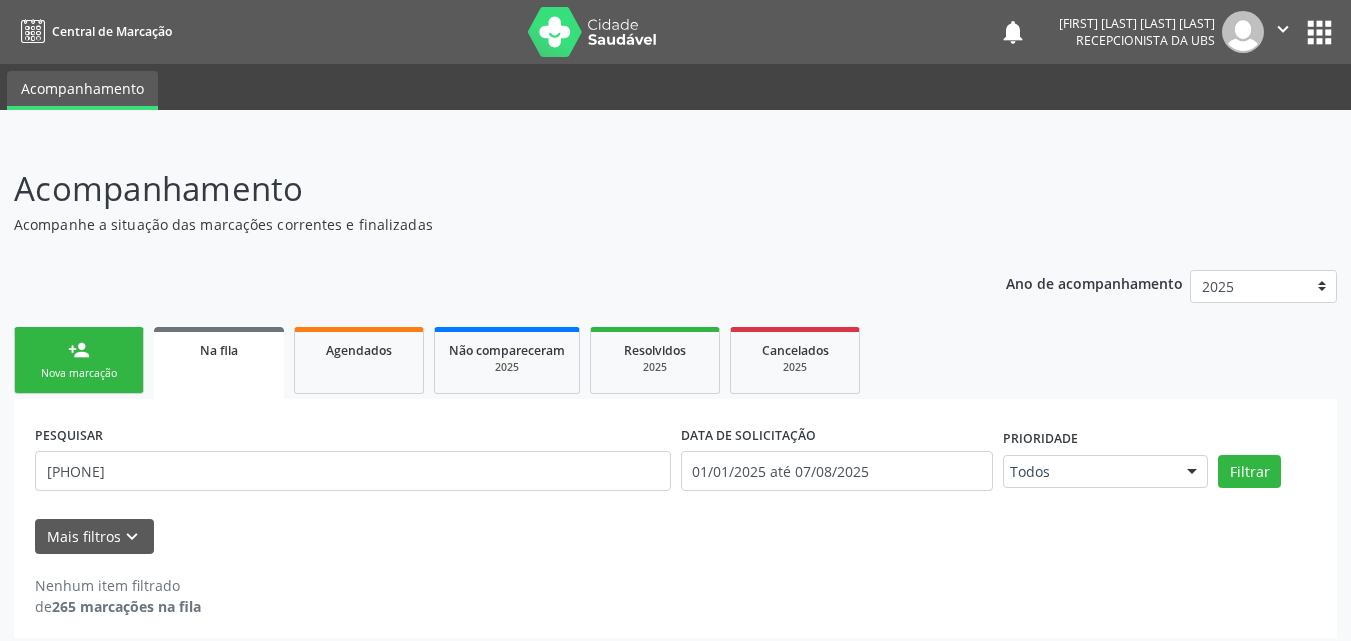 scroll, scrollTop: 11, scrollLeft: 0, axis: vertical 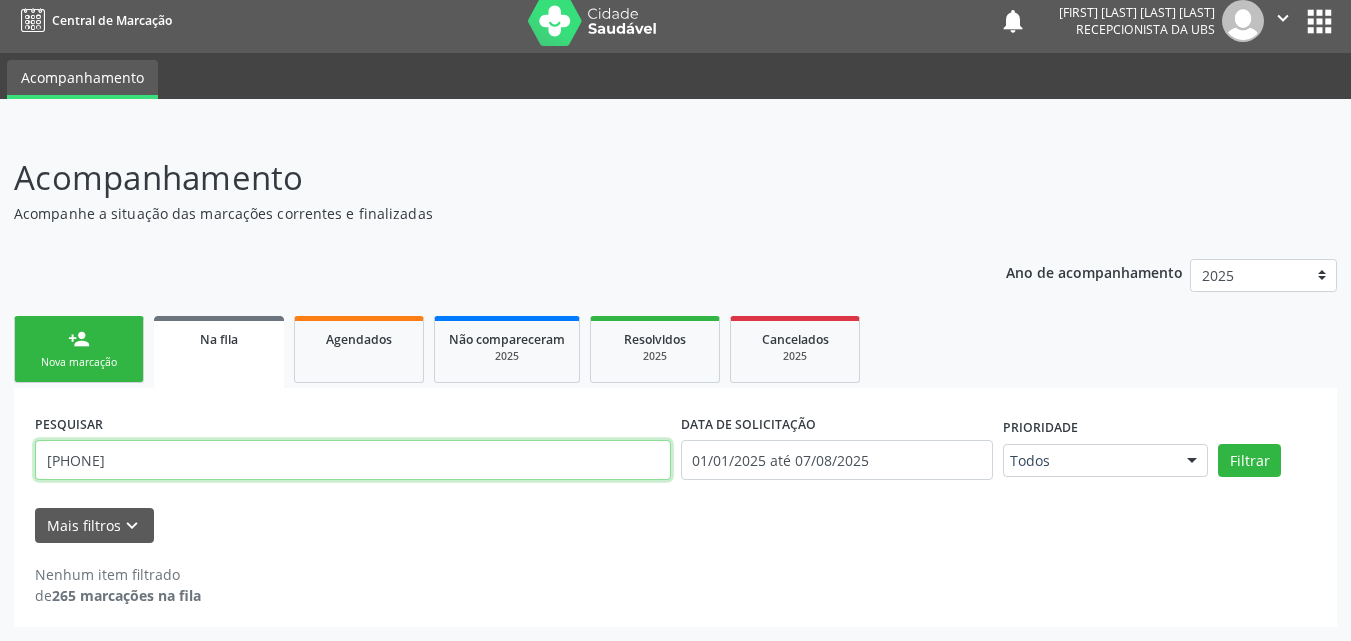 click on "[CREDIT_CARD]" at bounding box center [353, 460] 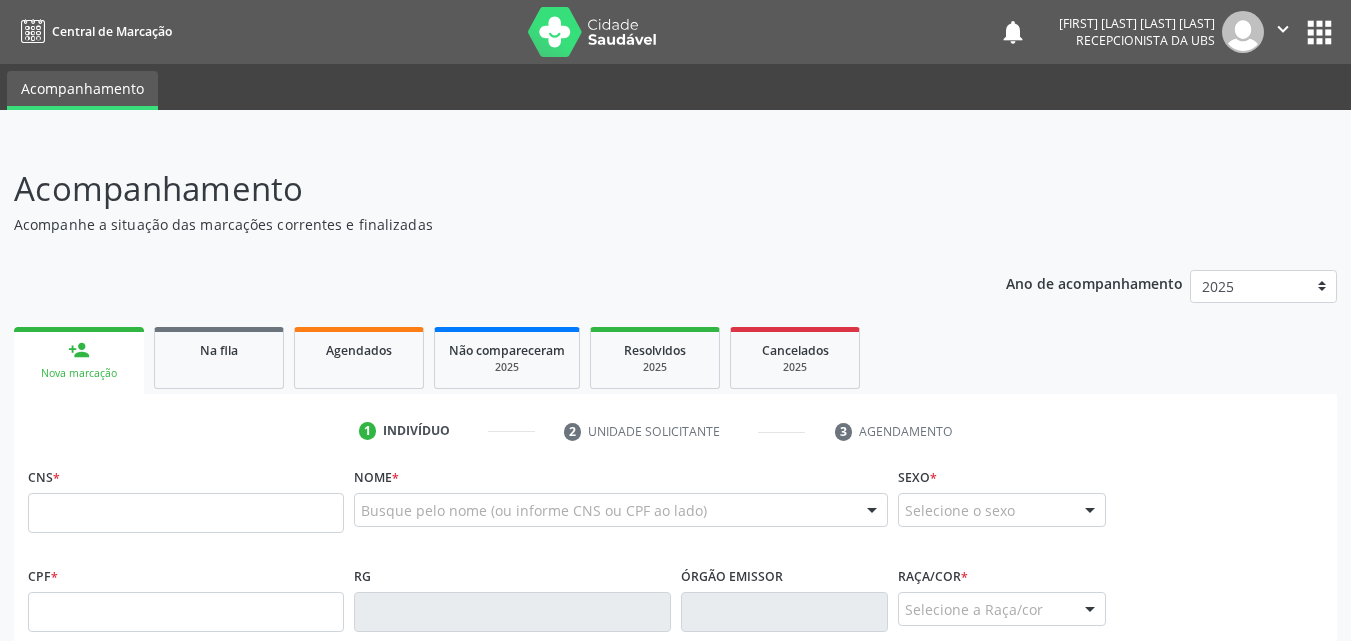 scroll, scrollTop: 0, scrollLeft: 0, axis: both 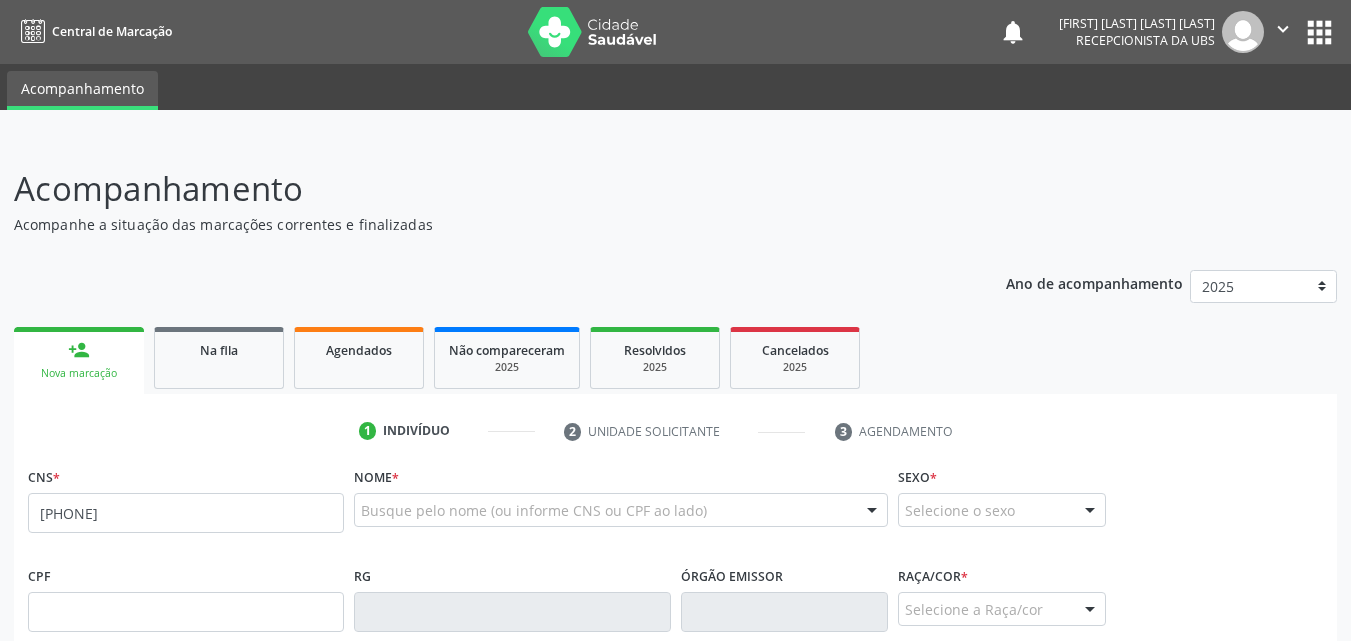 type on "[PHONE]" 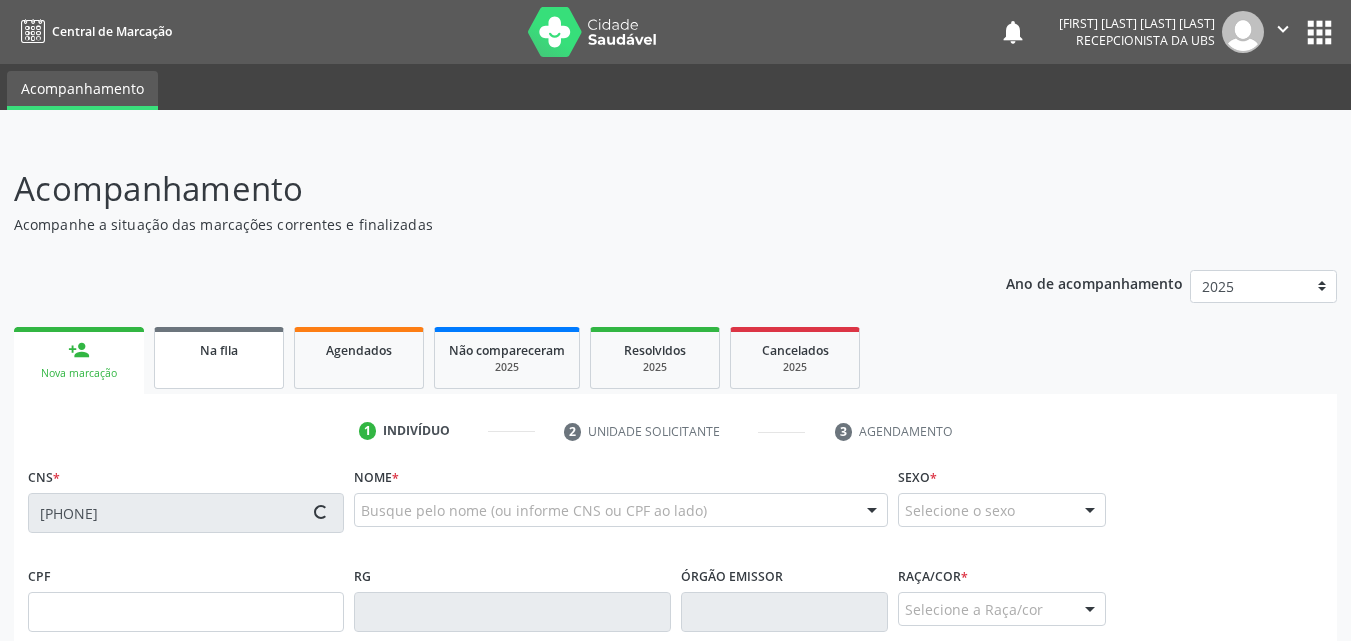 type on "[SSN]" 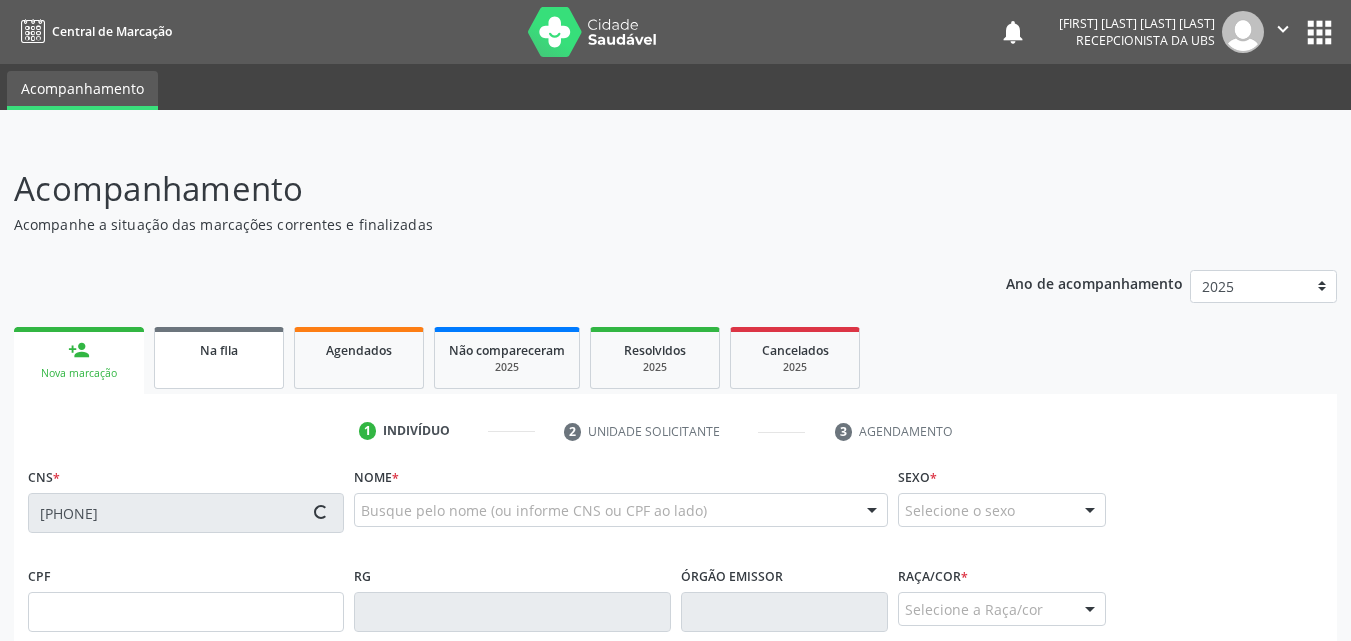 type on "[DATE]" 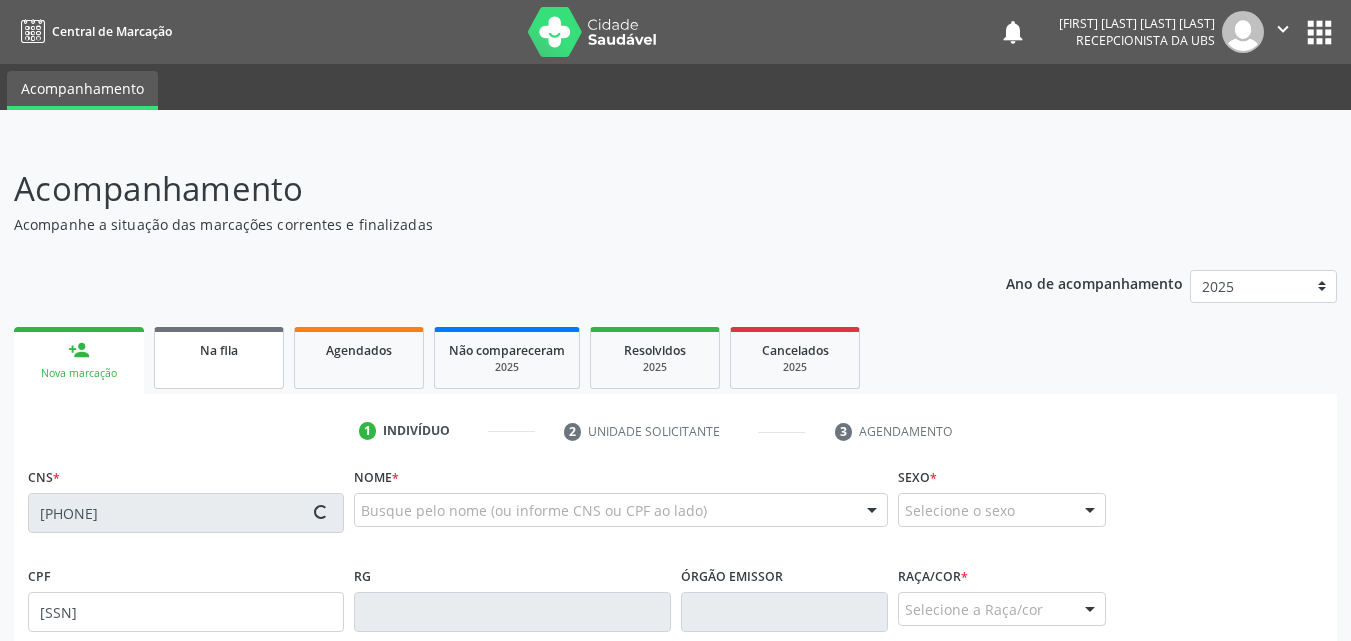 type on "[PHONE]" 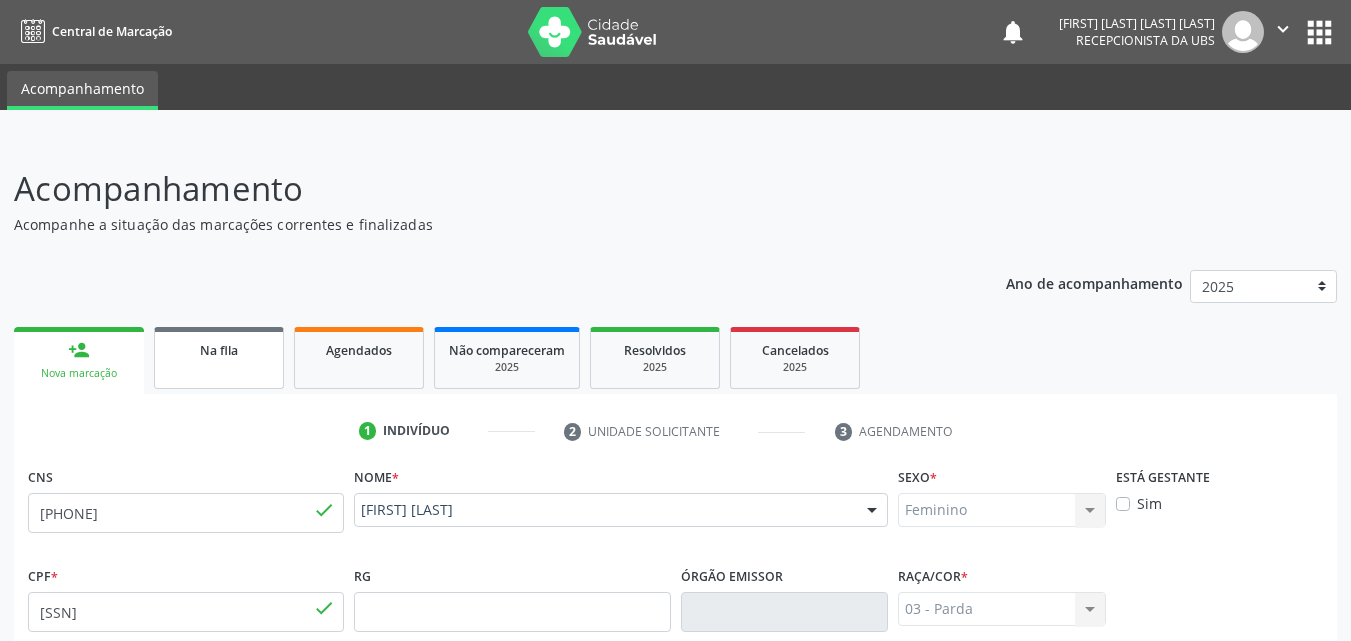 click on "Na fila" at bounding box center (219, 350) 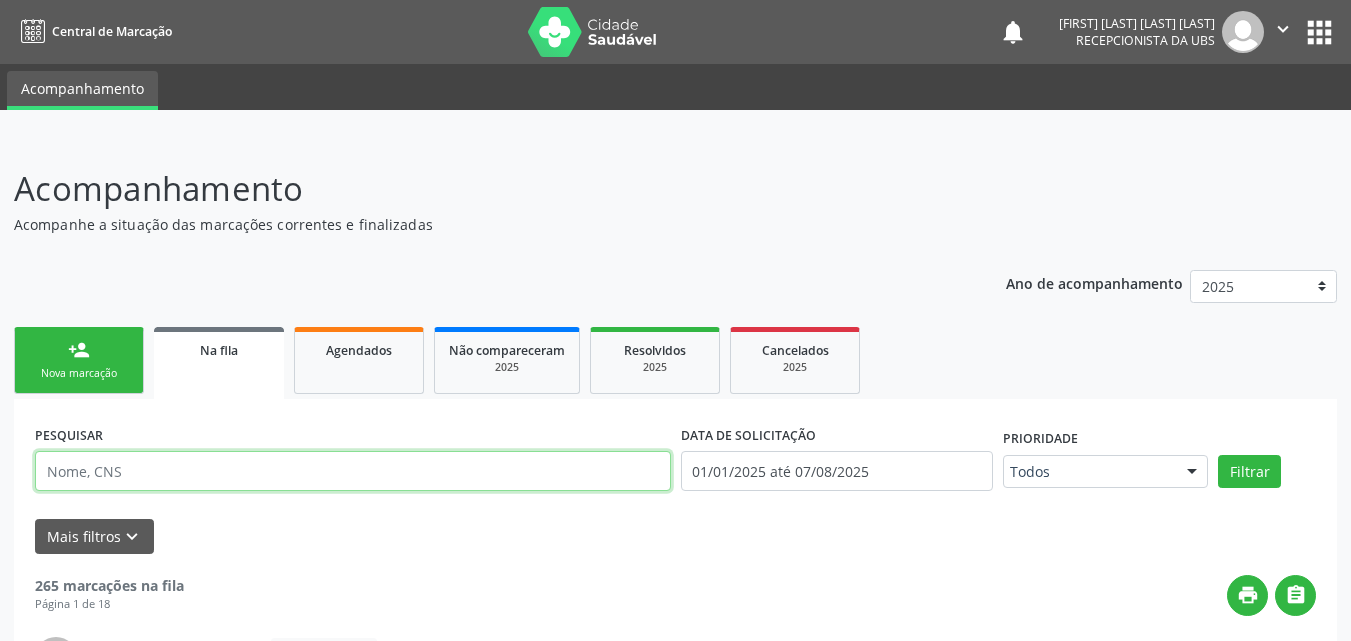 click at bounding box center [353, 471] 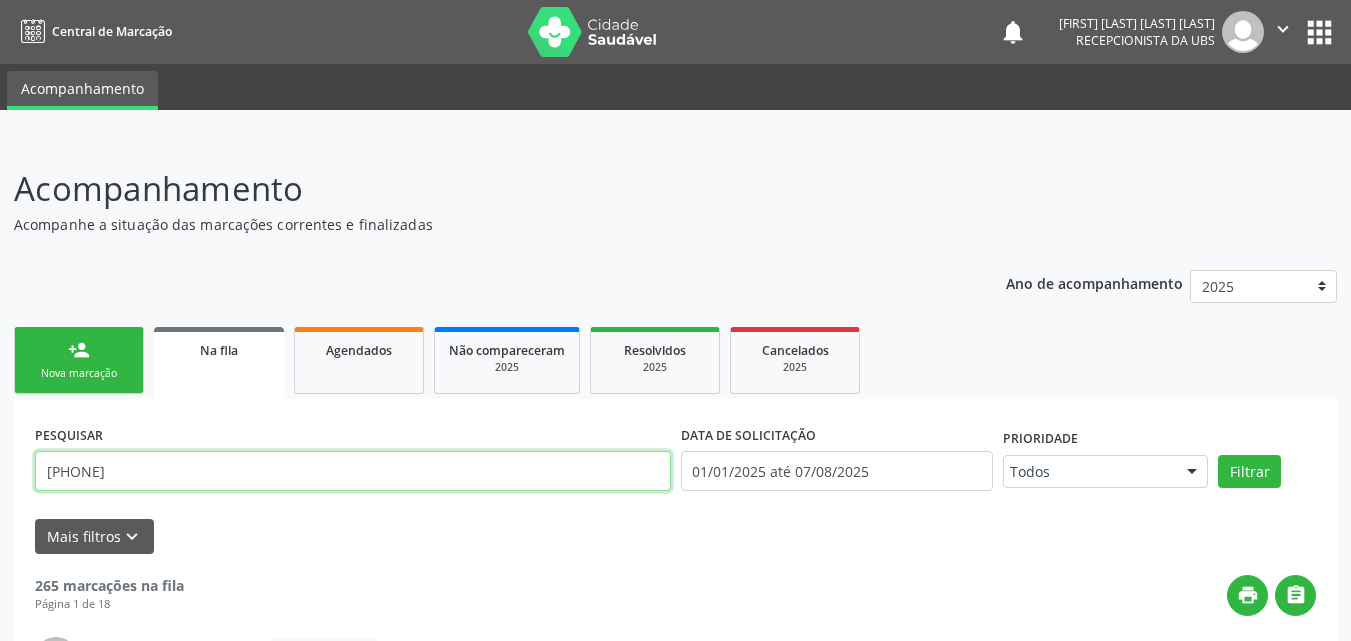 type on "[CREDIT_CARD]" 